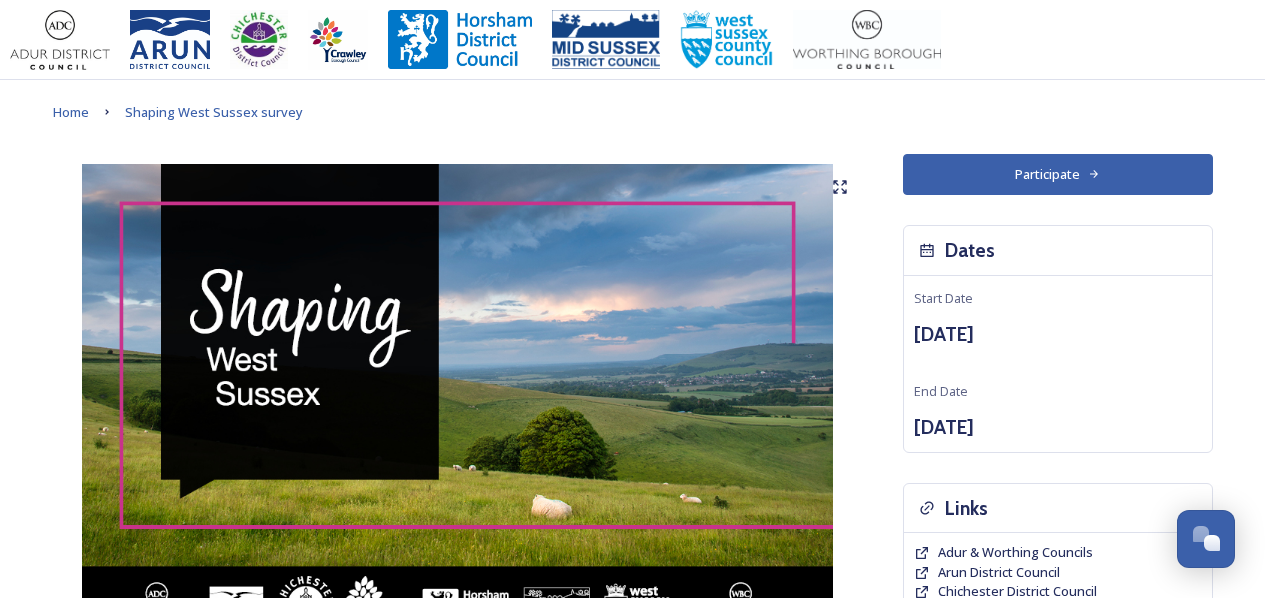 scroll, scrollTop: 1520, scrollLeft: 0, axis: vertical 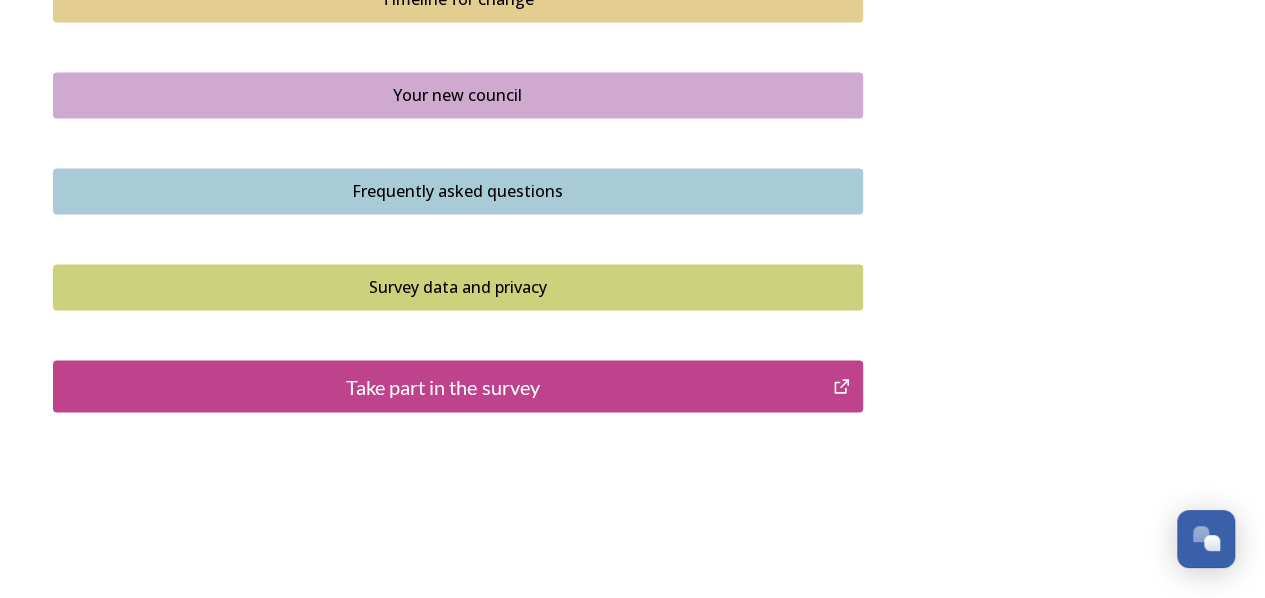 click on "Residents, businesses and community groups across the county are invited to share their views about where they live or work, the council services they use, as well as their thoughts about how their council could be structured in the future." at bounding box center [458, -470] 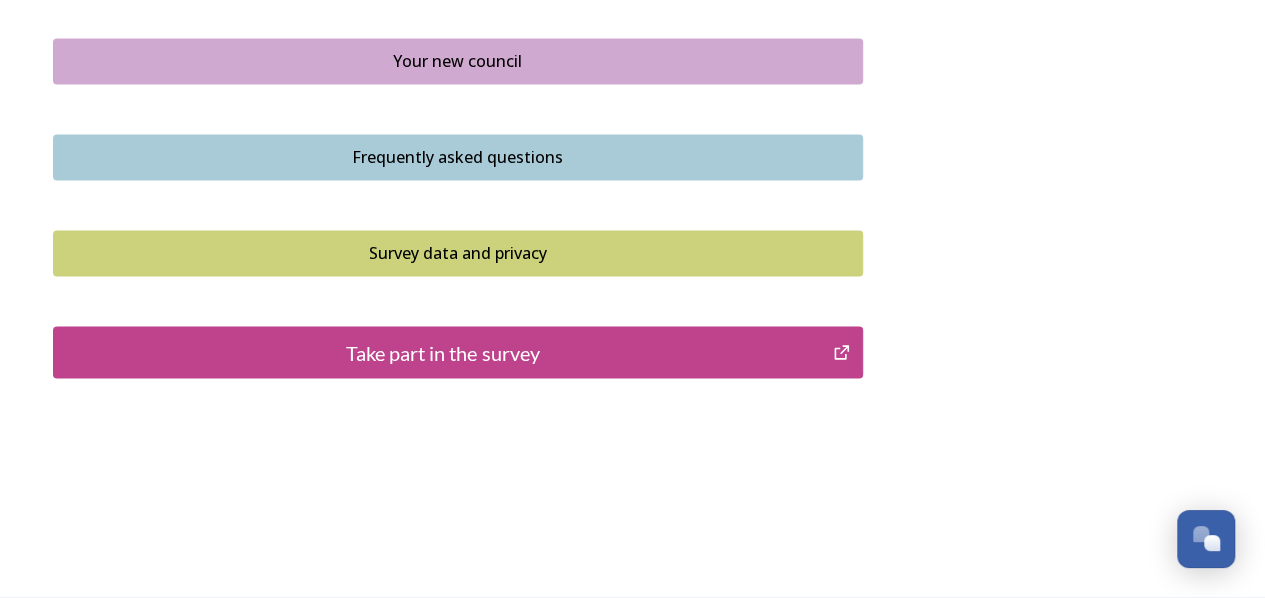scroll, scrollTop: 2320, scrollLeft: 0, axis: vertical 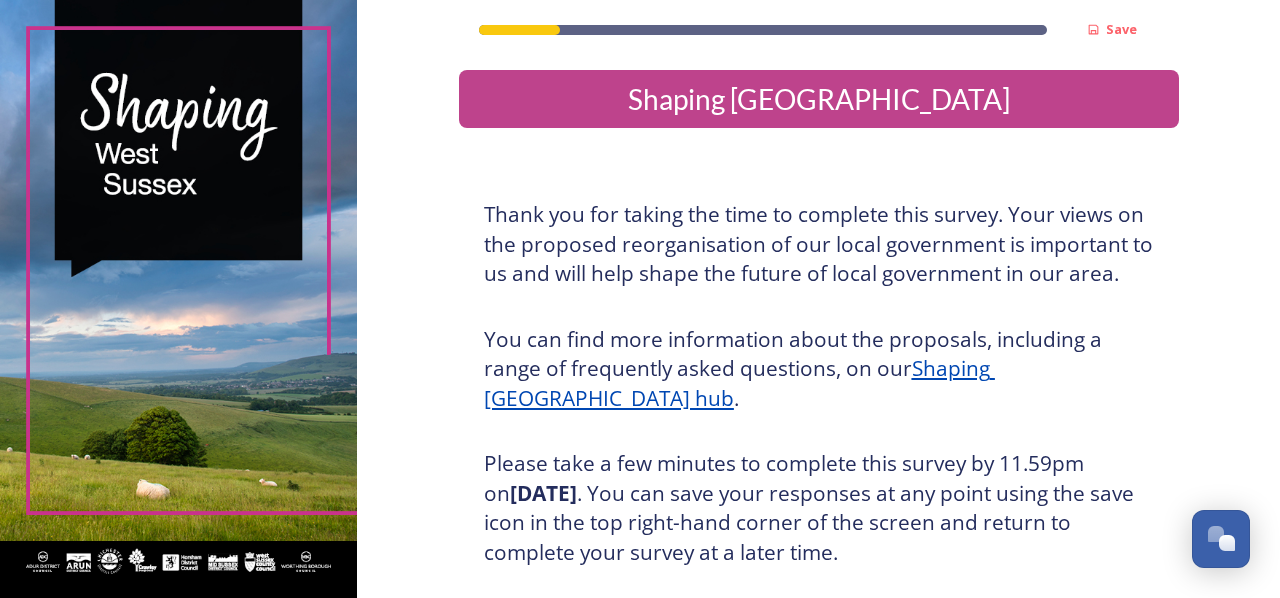 click on "Thank you for taking the time to complete this survey. Your views on the proposed reorganisation of our local government is important to us and will help shape the future of local government in our area." at bounding box center (819, 244) 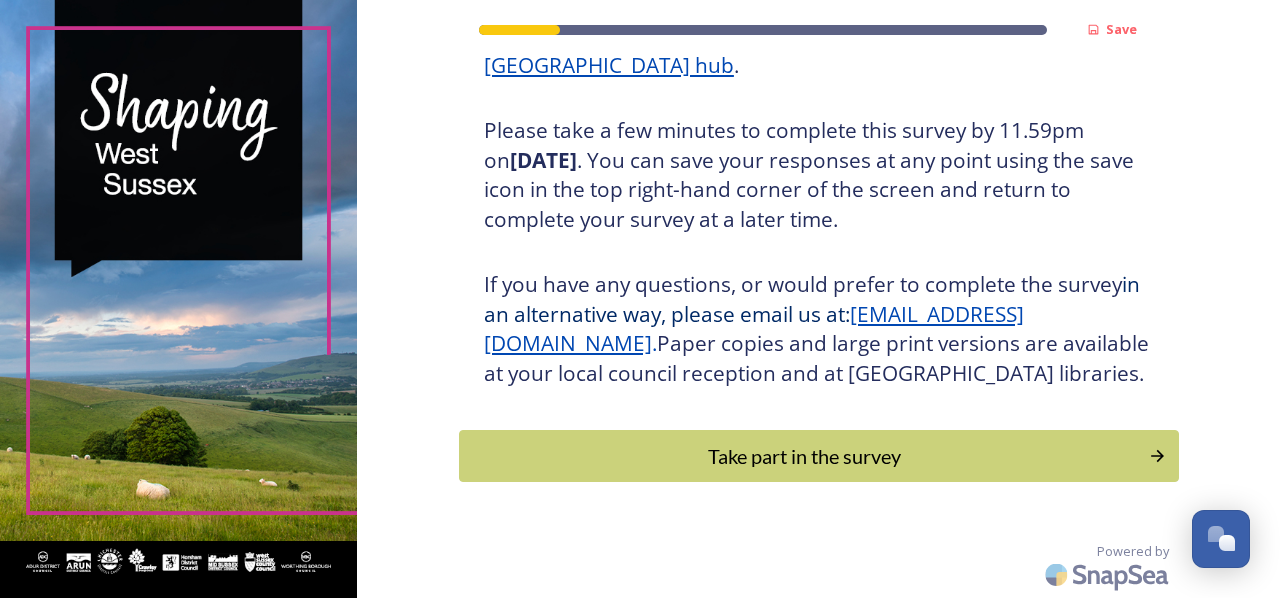 scroll, scrollTop: 1699, scrollLeft: 0, axis: vertical 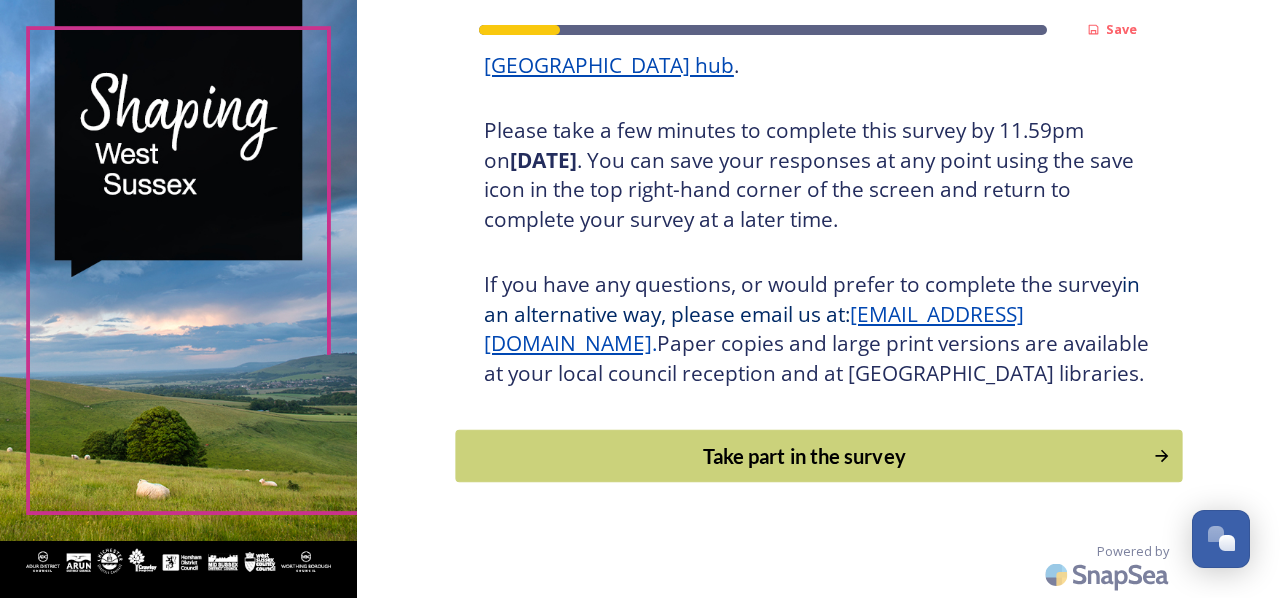 click on "Take part in the survey" at bounding box center [804, 456] 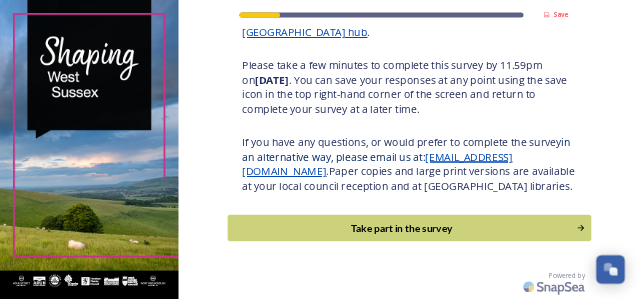 scroll, scrollTop: 0, scrollLeft: 0, axis: both 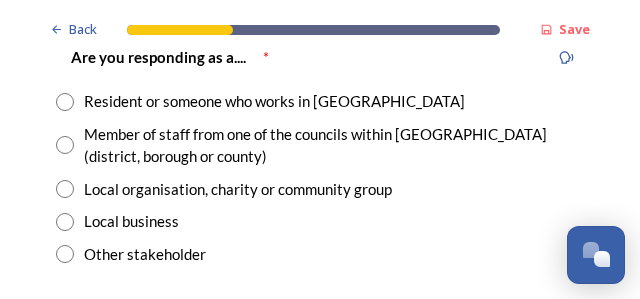 click at bounding box center (65, 102) 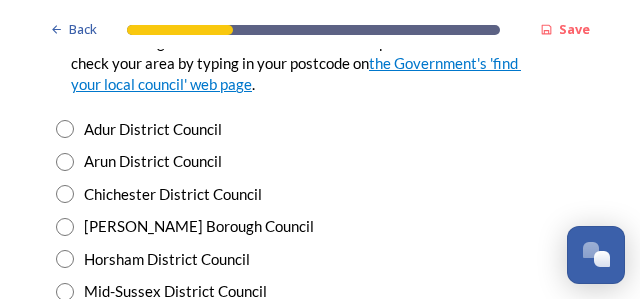 scroll, scrollTop: 650, scrollLeft: 0, axis: vertical 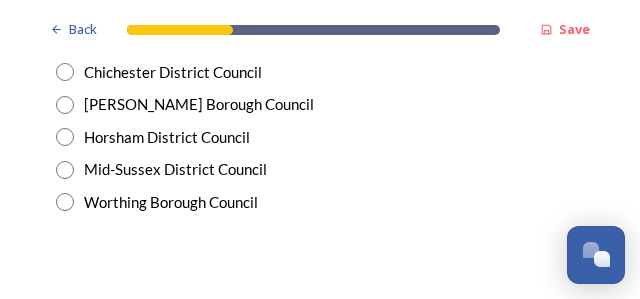 click on "1. Which district or borough council area do you live (and/or mainly work in)? We are asking this to make sure each area is represented. You can check your area by typing in your postcode on  the Government's 'find your local council' web page . * Adur District Council Arun District Council Chichester District Council Crawley Borough Council Horsham District Council Mid-Sussex District Council Worthing Borough Council" at bounding box center (320, 34) 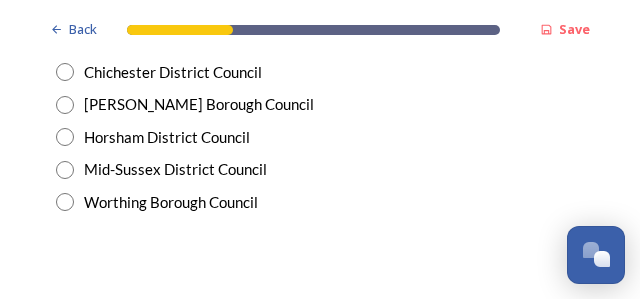 radio on "true" 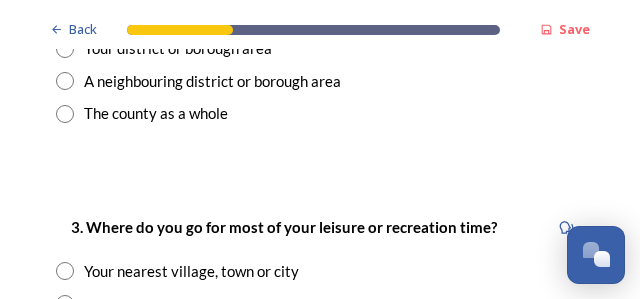 scroll, scrollTop: 1000, scrollLeft: 0, axis: vertical 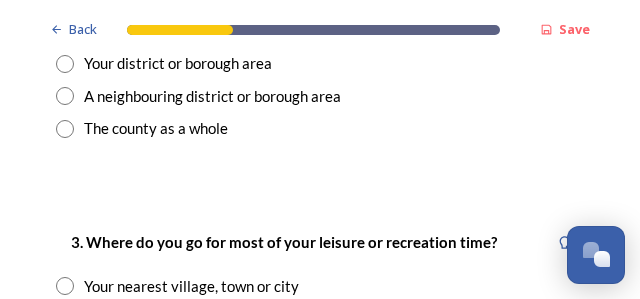 click at bounding box center (65, 64) 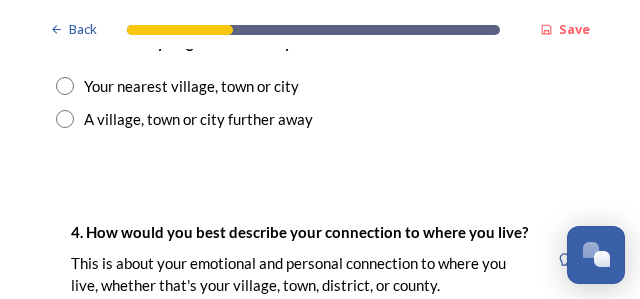 scroll, scrollTop: 1250, scrollLeft: 0, axis: vertical 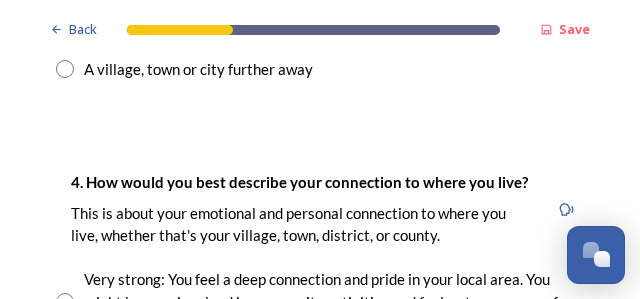 click at bounding box center (65, 36) 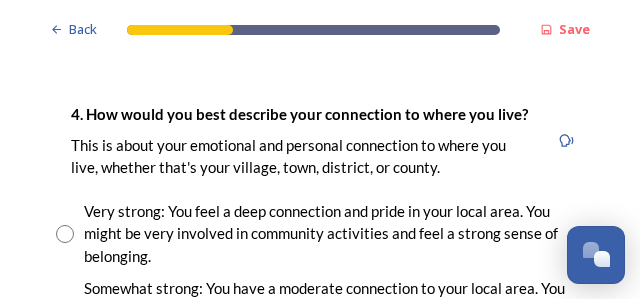 scroll, scrollTop: 1550, scrollLeft: 0, axis: vertical 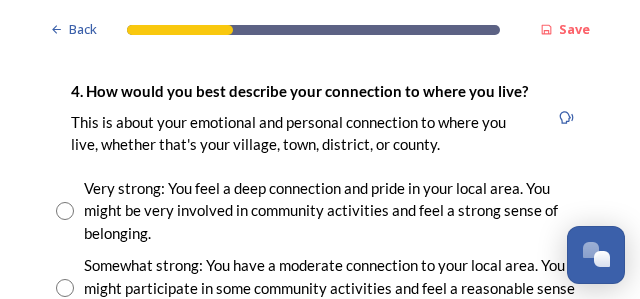 click at bounding box center [320, -47] 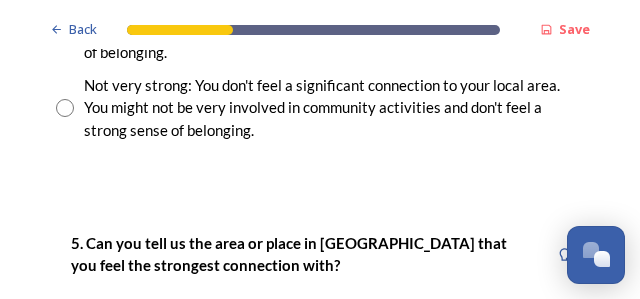 scroll, scrollTop: 1850, scrollLeft: 0, axis: vertical 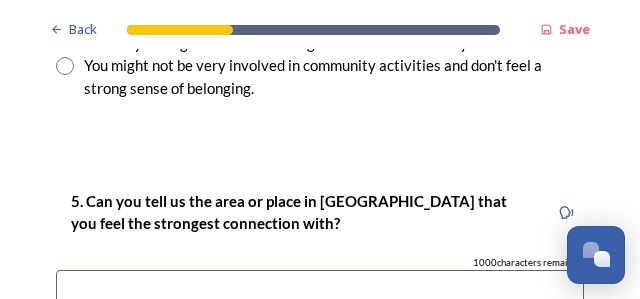 type on "Crawley" 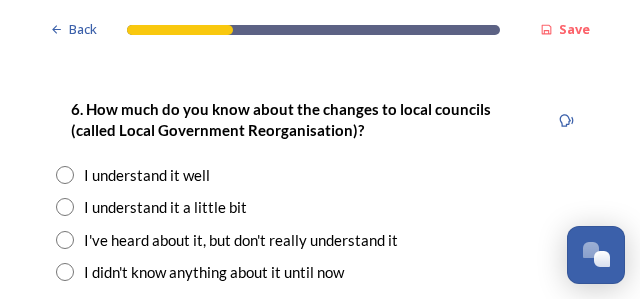 scroll, scrollTop: 2200, scrollLeft: 0, axis: vertical 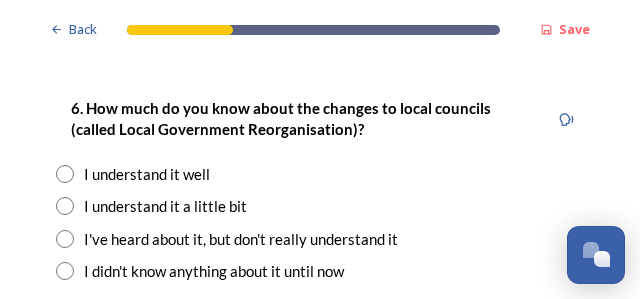 click at bounding box center [320, -47] 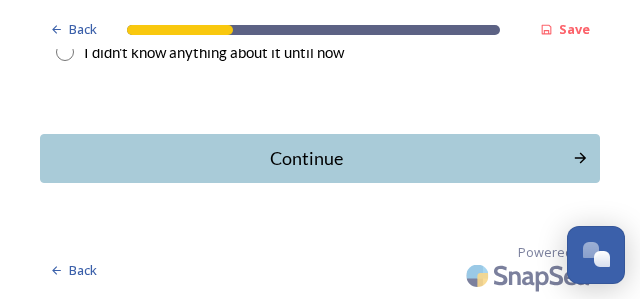 scroll, scrollTop: 2500, scrollLeft: 0, axis: vertical 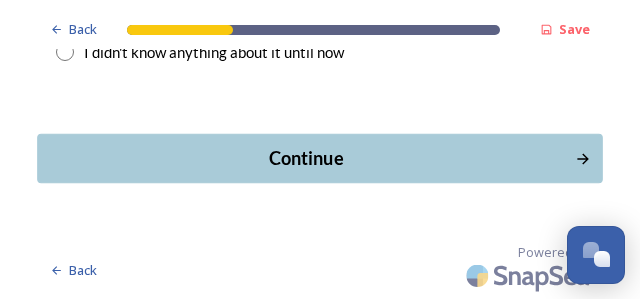 click on "Continue" at bounding box center [306, 158] 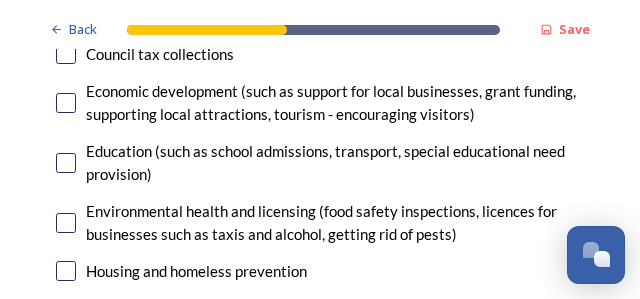 scroll, scrollTop: 400, scrollLeft: 0, axis: vertical 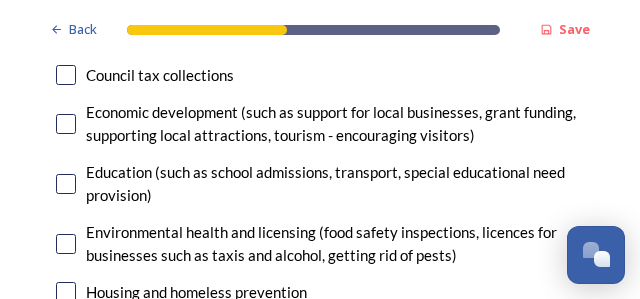 click at bounding box center (66, 37) 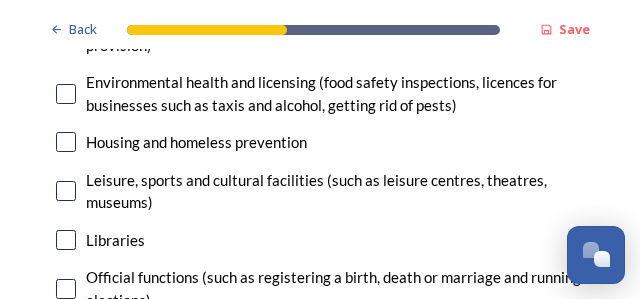 scroll, scrollTop: 600, scrollLeft: 0, axis: vertical 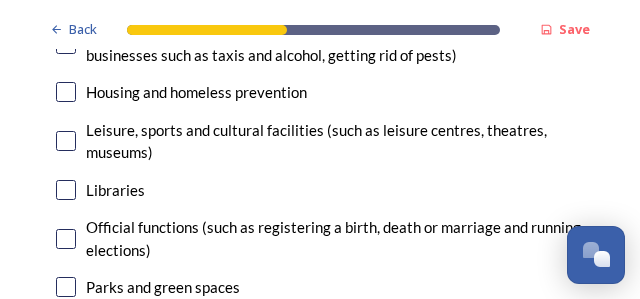 click at bounding box center (66, 44) 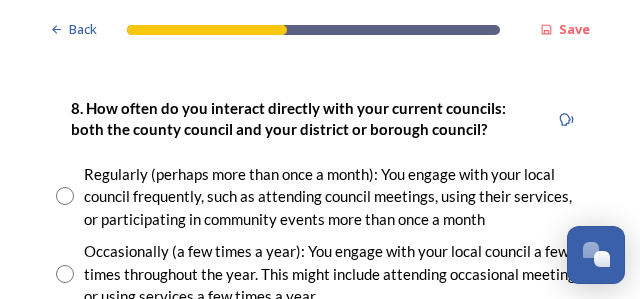 scroll, scrollTop: 1200, scrollLeft: 0, axis: vertical 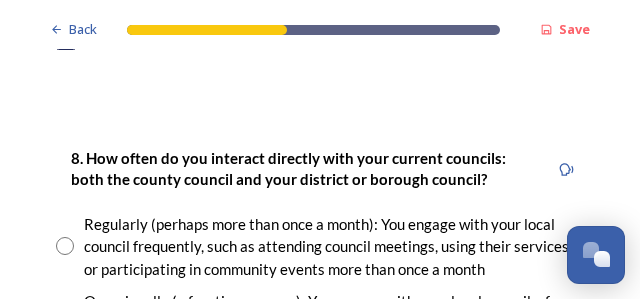 click at bounding box center (66, 2) 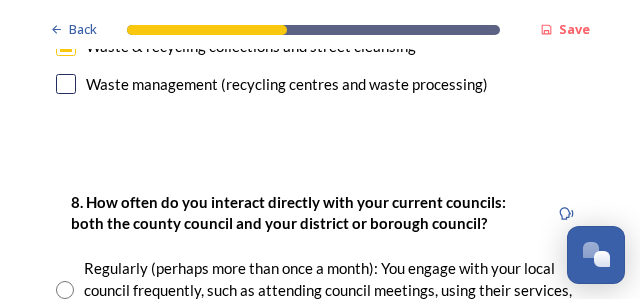 scroll, scrollTop: 1100, scrollLeft: 0, axis: vertical 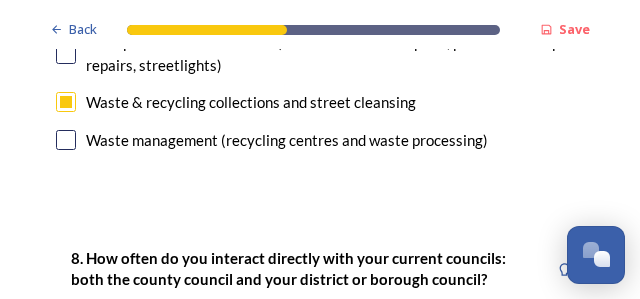 click at bounding box center [66, -33] 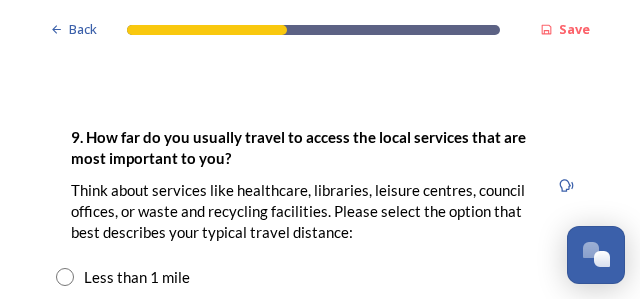 scroll, scrollTop: 1550, scrollLeft: 0, axis: vertical 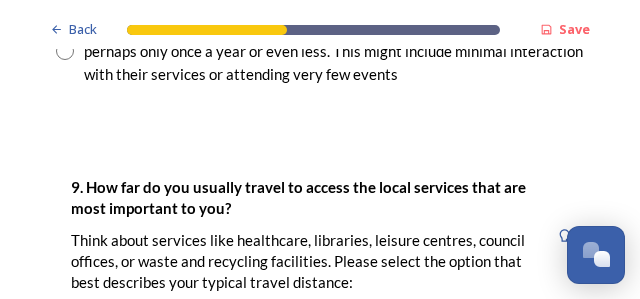 click at bounding box center (65, -104) 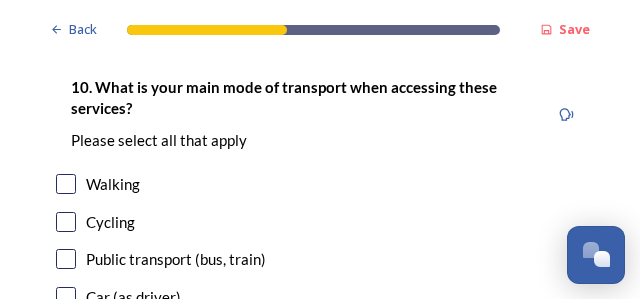 scroll, scrollTop: 2100, scrollLeft: 0, axis: vertical 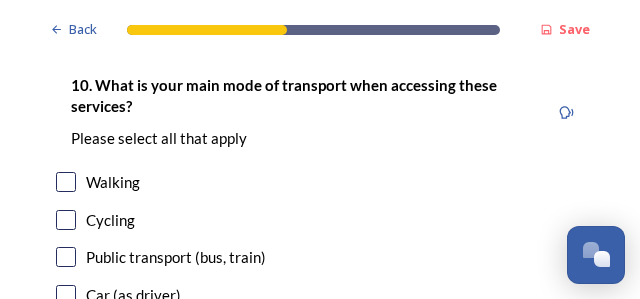 click at bounding box center (65, -191) 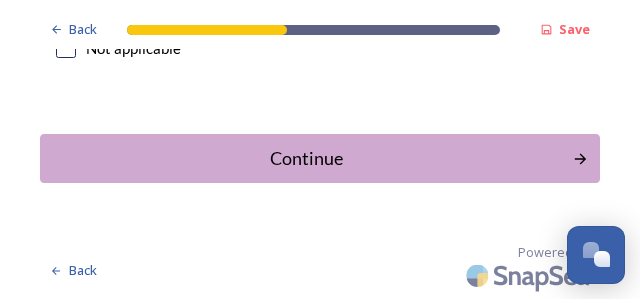 scroll, scrollTop: 2600, scrollLeft: 0, axis: vertical 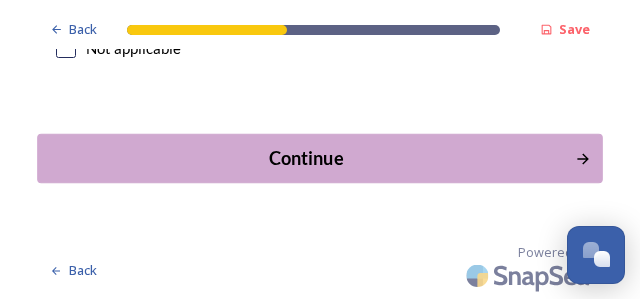 click on "Continue" at bounding box center (306, 158) 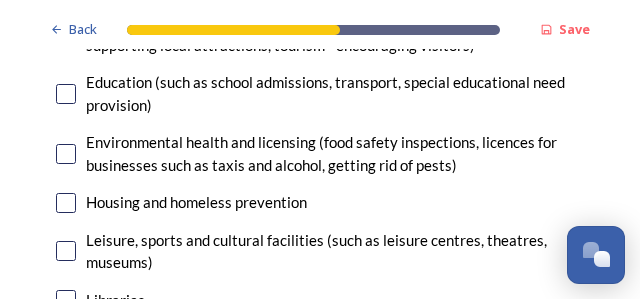 scroll, scrollTop: 4100, scrollLeft: 0, axis: vertical 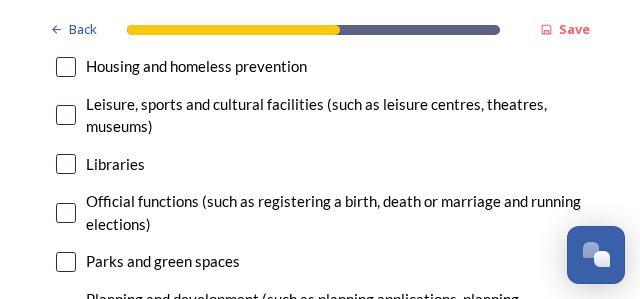 click at bounding box center [65, -1737] 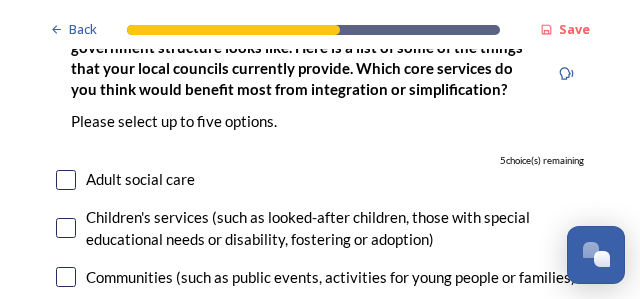 scroll, scrollTop: 4836, scrollLeft: 0, axis: vertical 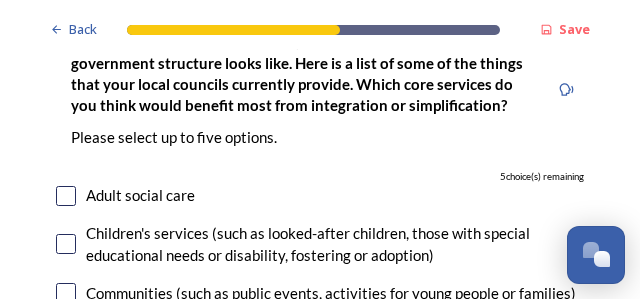 click at bounding box center [65, -1741] 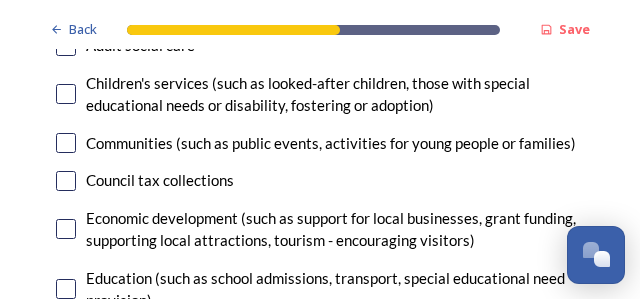 scroll, scrollTop: 5136, scrollLeft: 0, axis: vertical 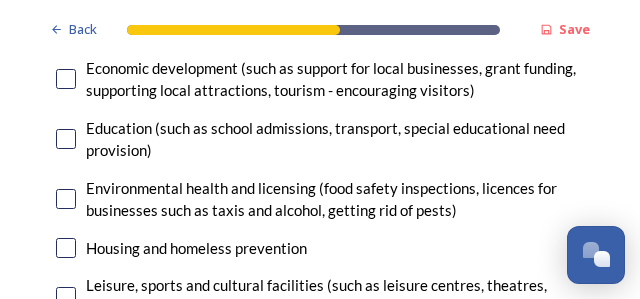 click at bounding box center (320, -1643) 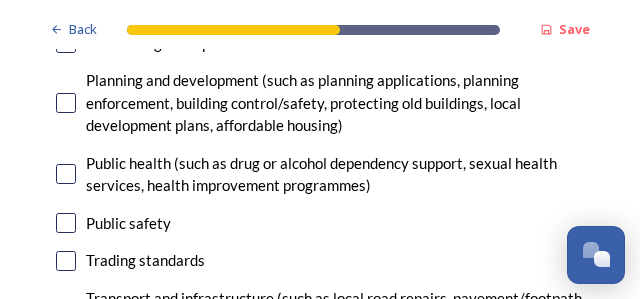 scroll, scrollTop: 5636, scrollLeft: 0, axis: vertical 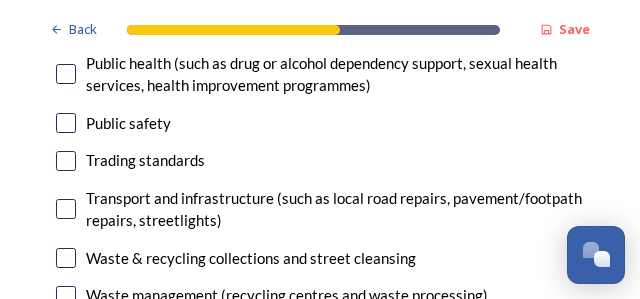 type on "Linking Crawley with the coastal areas makes no sense - they are two very different communities" 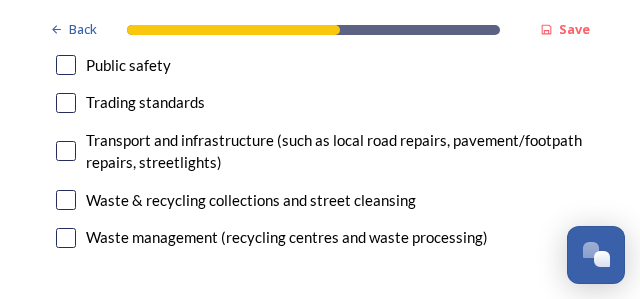 scroll, scrollTop: 5696, scrollLeft: 0, axis: vertical 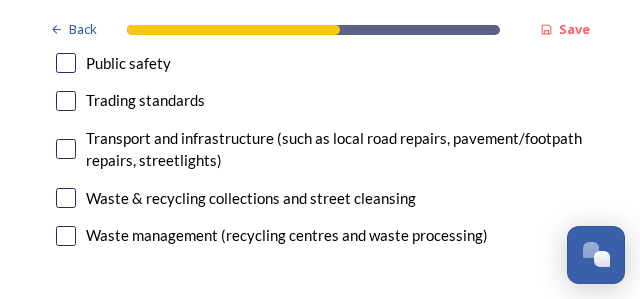 click at bounding box center (66, -1835) 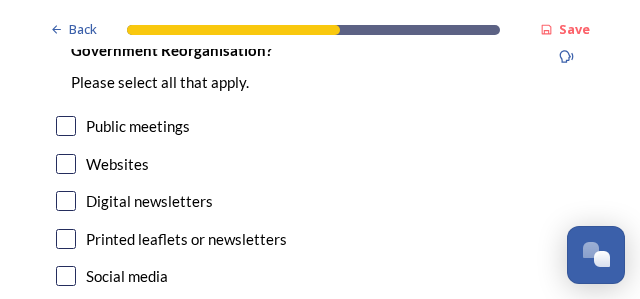 scroll, scrollTop: 6646, scrollLeft: 0, axis: vertical 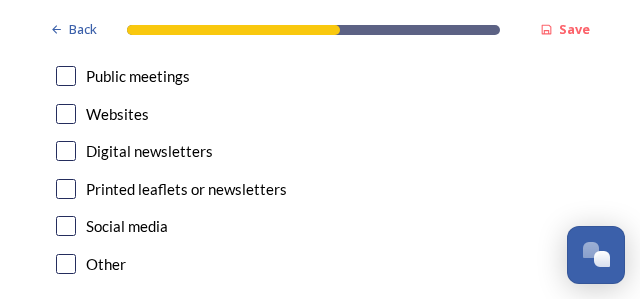 click at bounding box center [66, -1887] 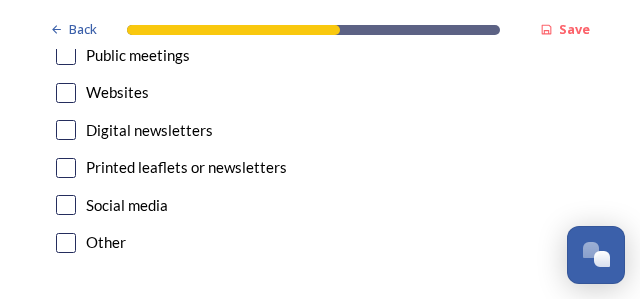 scroll, scrollTop: 6896, scrollLeft: 0, axis: vertical 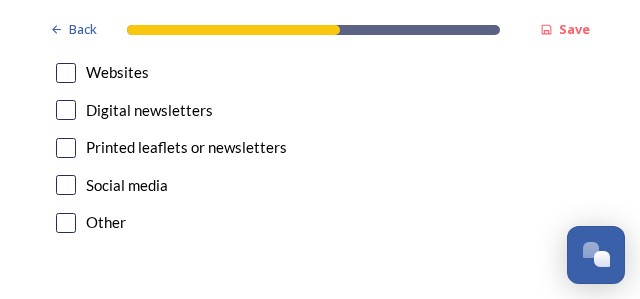click at bounding box center (320, -1948) 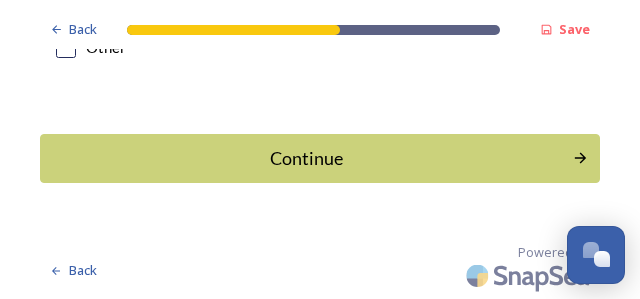 scroll, scrollTop: 7796, scrollLeft: 0, axis: vertical 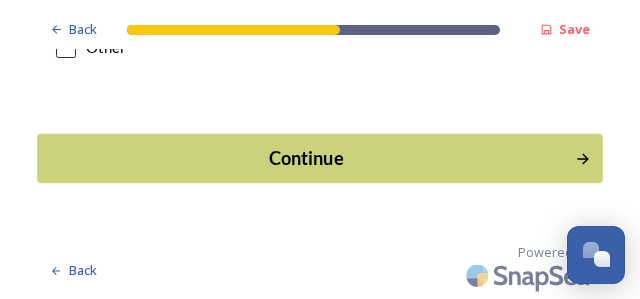 click on "Continue" at bounding box center (306, 158) 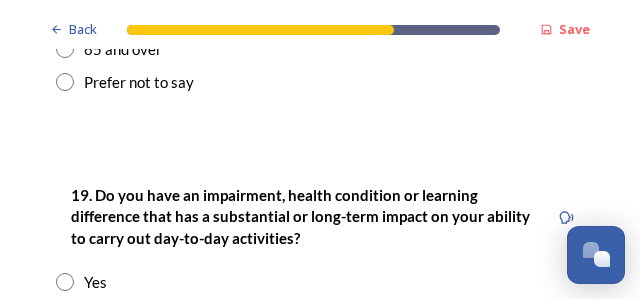 scroll, scrollTop: 1000, scrollLeft: 0, axis: vertical 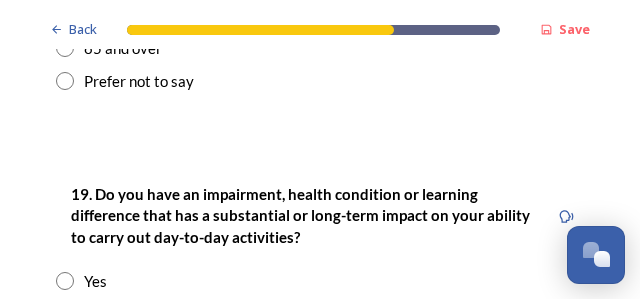 click at bounding box center (65, -467) 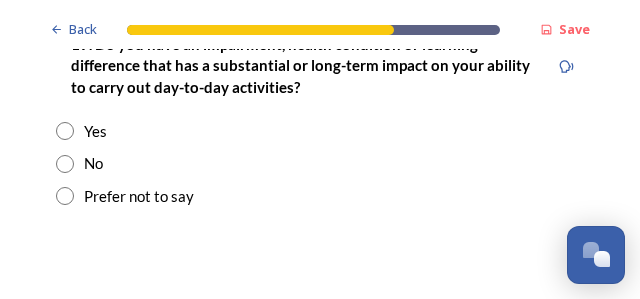 scroll, scrollTop: 1250, scrollLeft: 0, axis: vertical 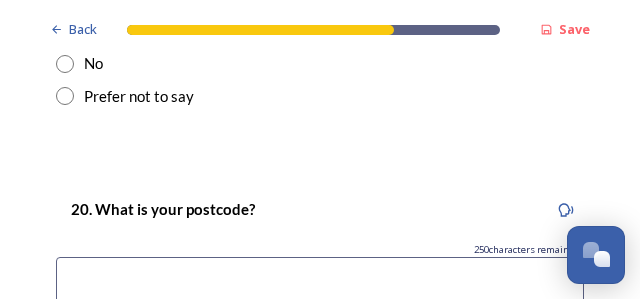 click at bounding box center [65, -299] 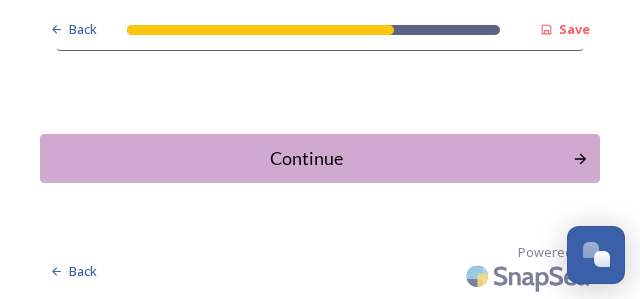 scroll, scrollTop: 1800, scrollLeft: 0, axis: vertical 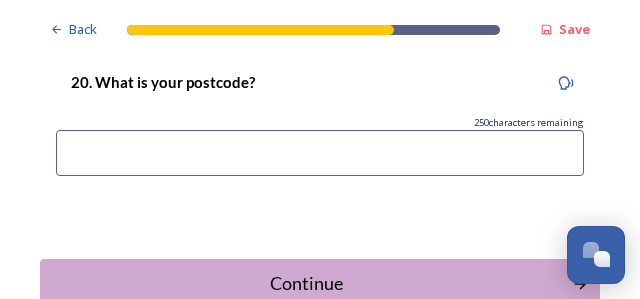 click at bounding box center [66, -493] 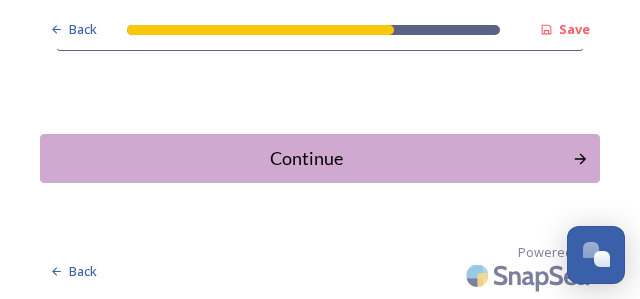 scroll, scrollTop: 2800, scrollLeft: 0, axis: vertical 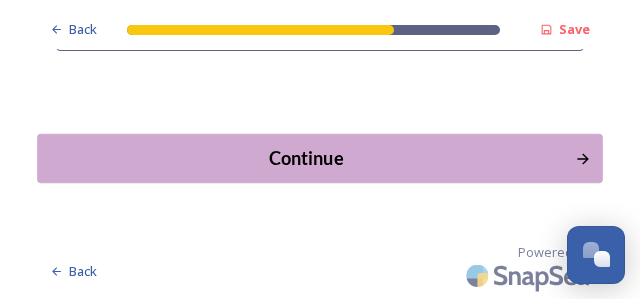 type on "RH10 8AB" 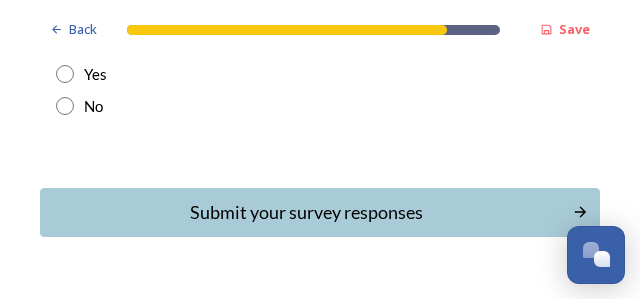 scroll, scrollTop: 750, scrollLeft: 0, axis: vertical 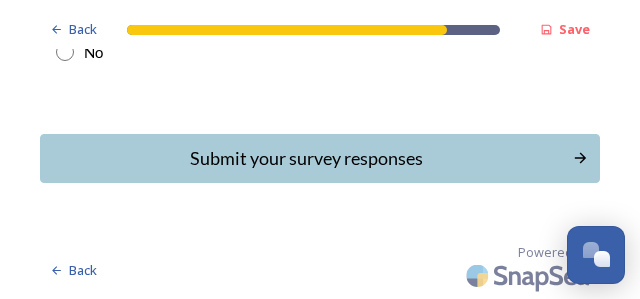 click at bounding box center (65, -192) 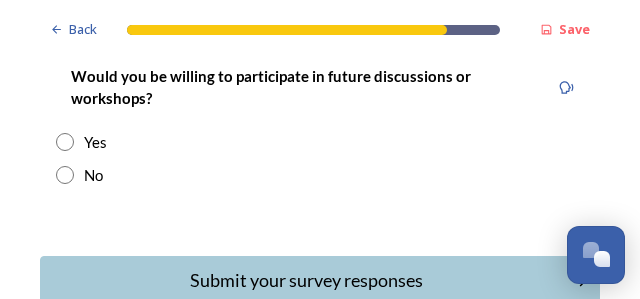scroll, scrollTop: 900, scrollLeft: 0, axis: vertical 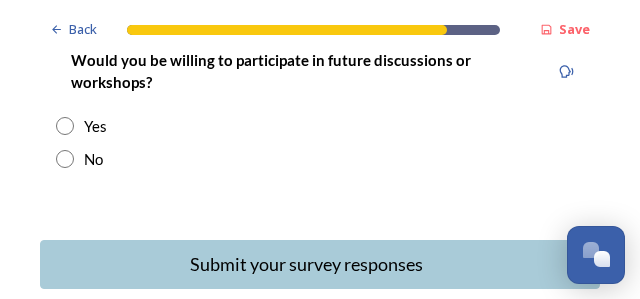 click at bounding box center [320, -233] 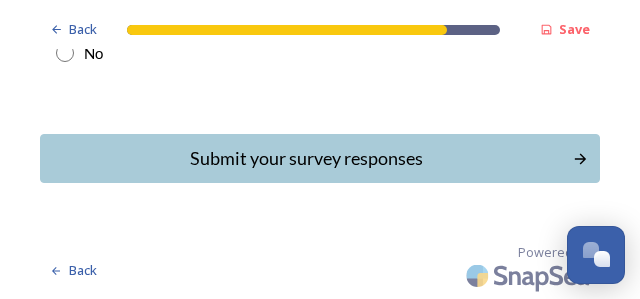 scroll, scrollTop: 1600, scrollLeft: 0, axis: vertical 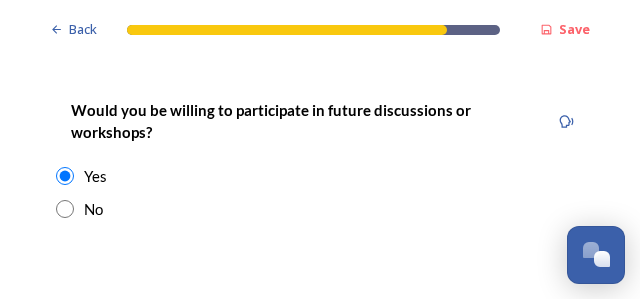 click on "karen.dunn@jpimedia.co.uk" at bounding box center [320, -183] 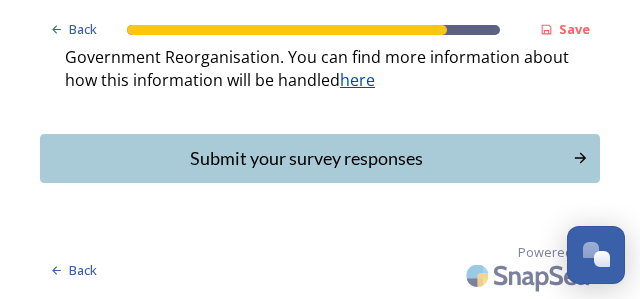 scroll, scrollTop: 1800, scrollLeft: 0, axis: vertical 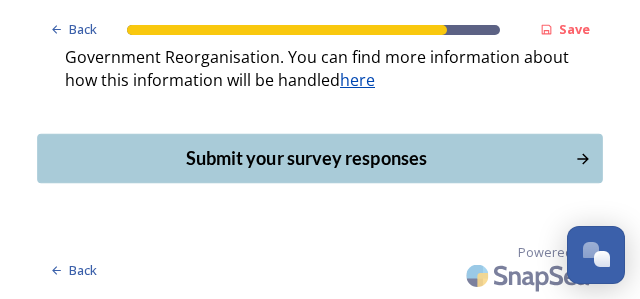 click on "Submit your survey responses" at bounding box center (320, 157) 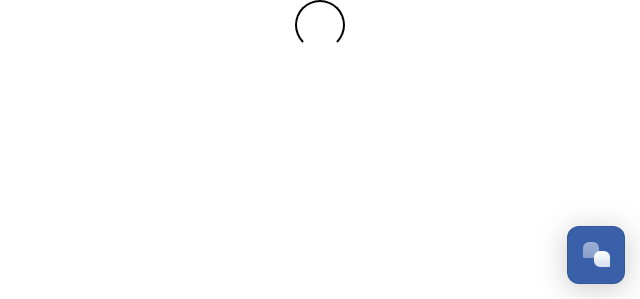 scroll, scrollTop: 0, scrollLeft: 0, axis: both 